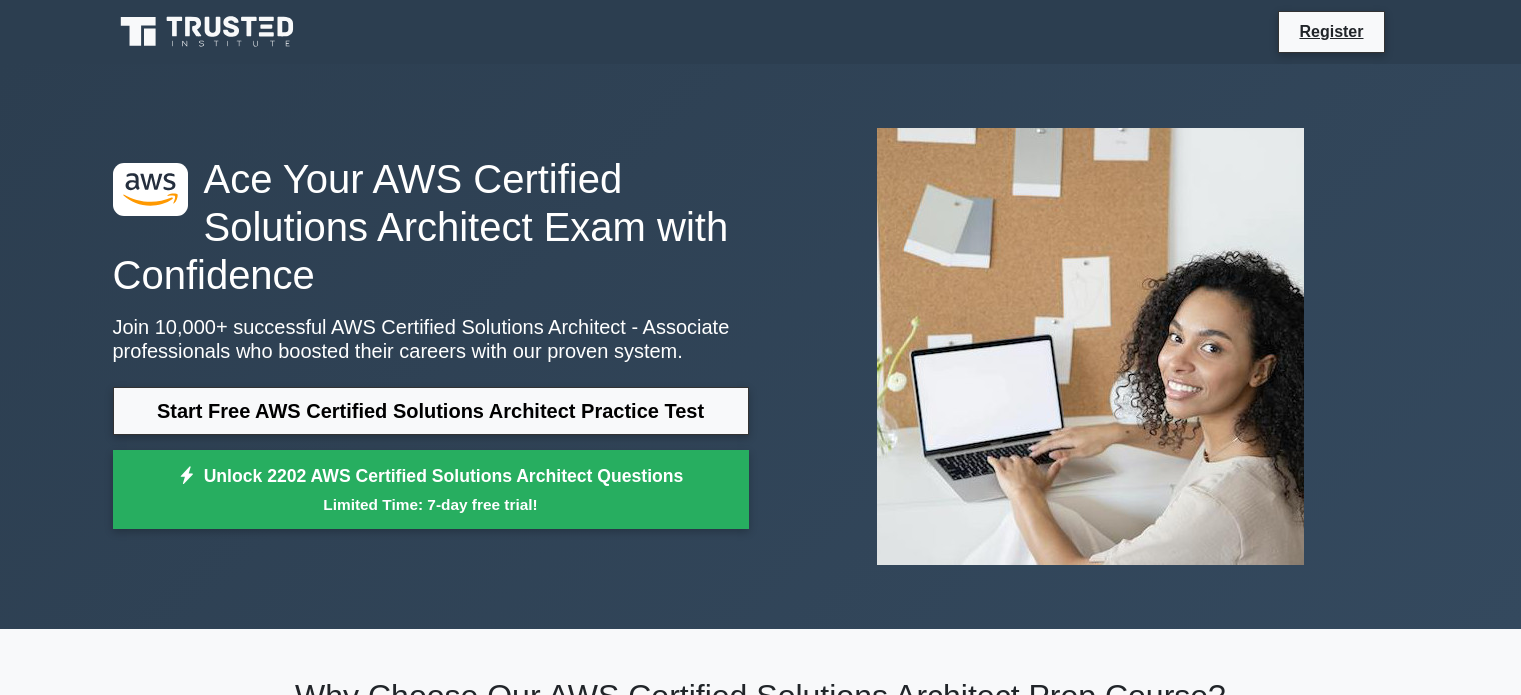 scroll, scrollTop: 39, scrollLeft: 0, axis: vertical 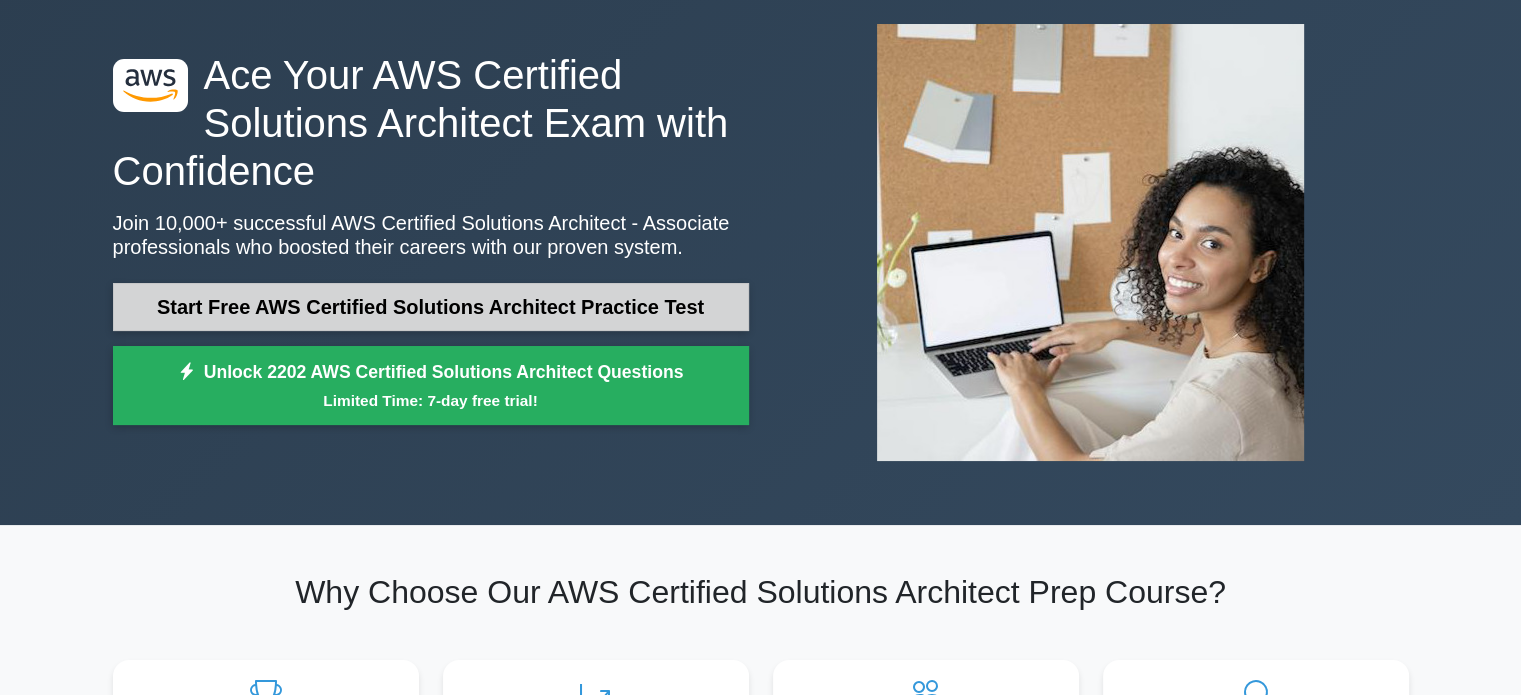 click on "Start Free AWS Certified Solutions Architect Practice Test" at bounding box center (431, 307) 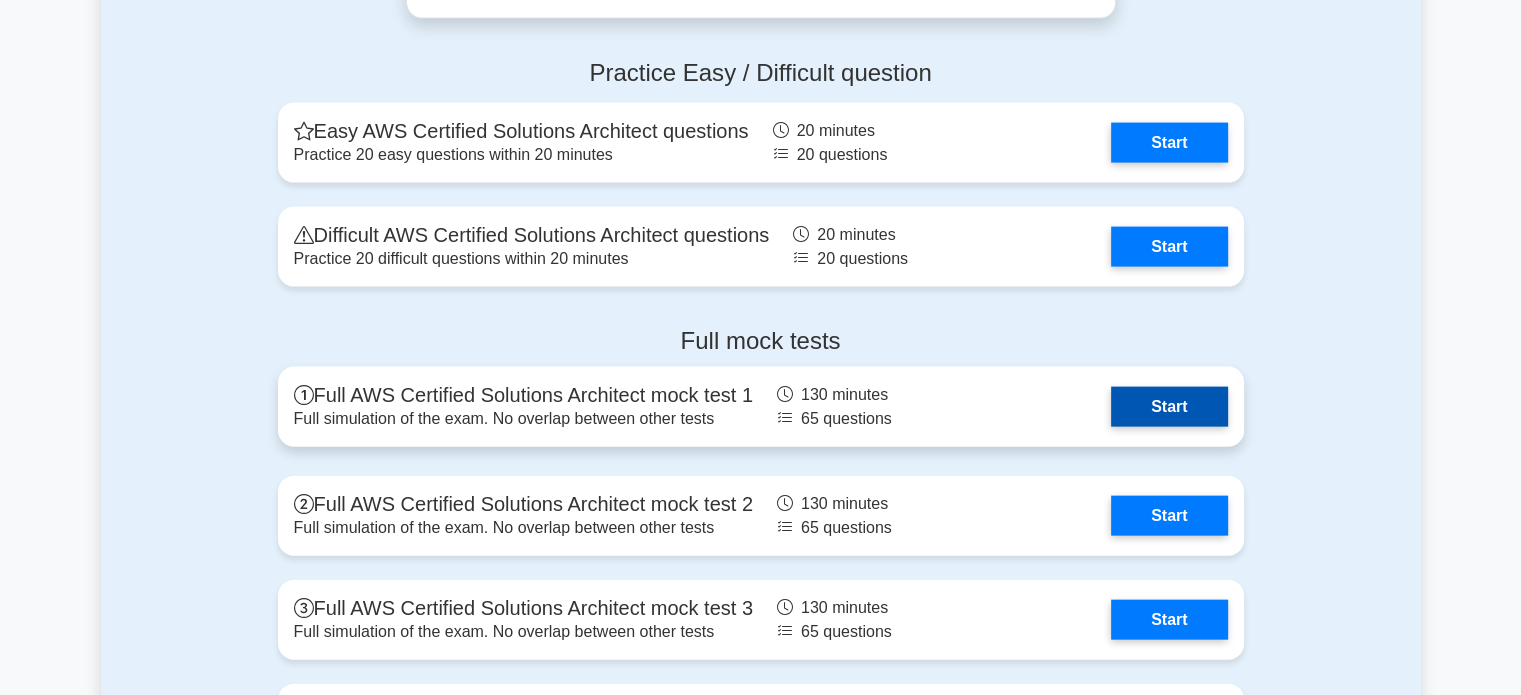 scroll, scrollTop: 4259, scrollLeft: 0, axis: vertical 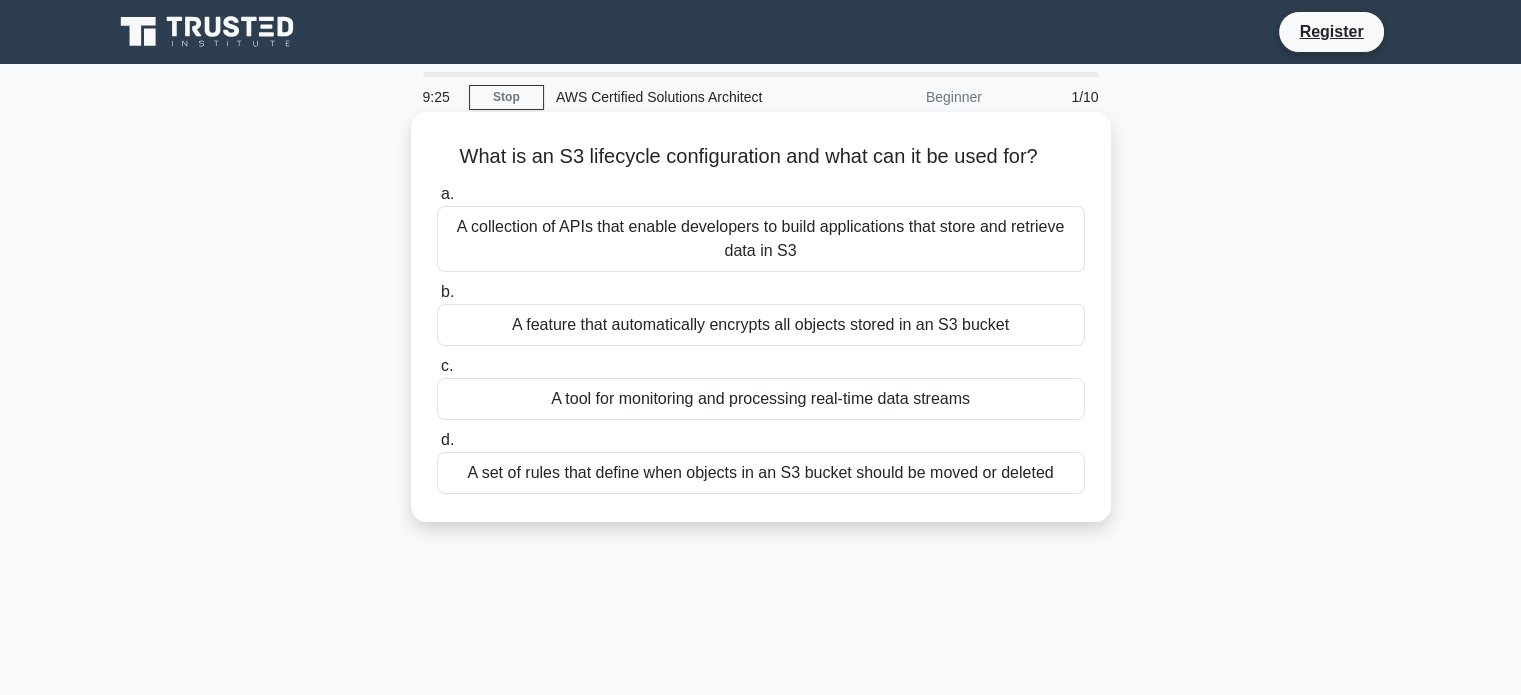 click on "A set of rules that define when objects in an S3 bucket should be moved or deleted" at bounding box center (761, 473) 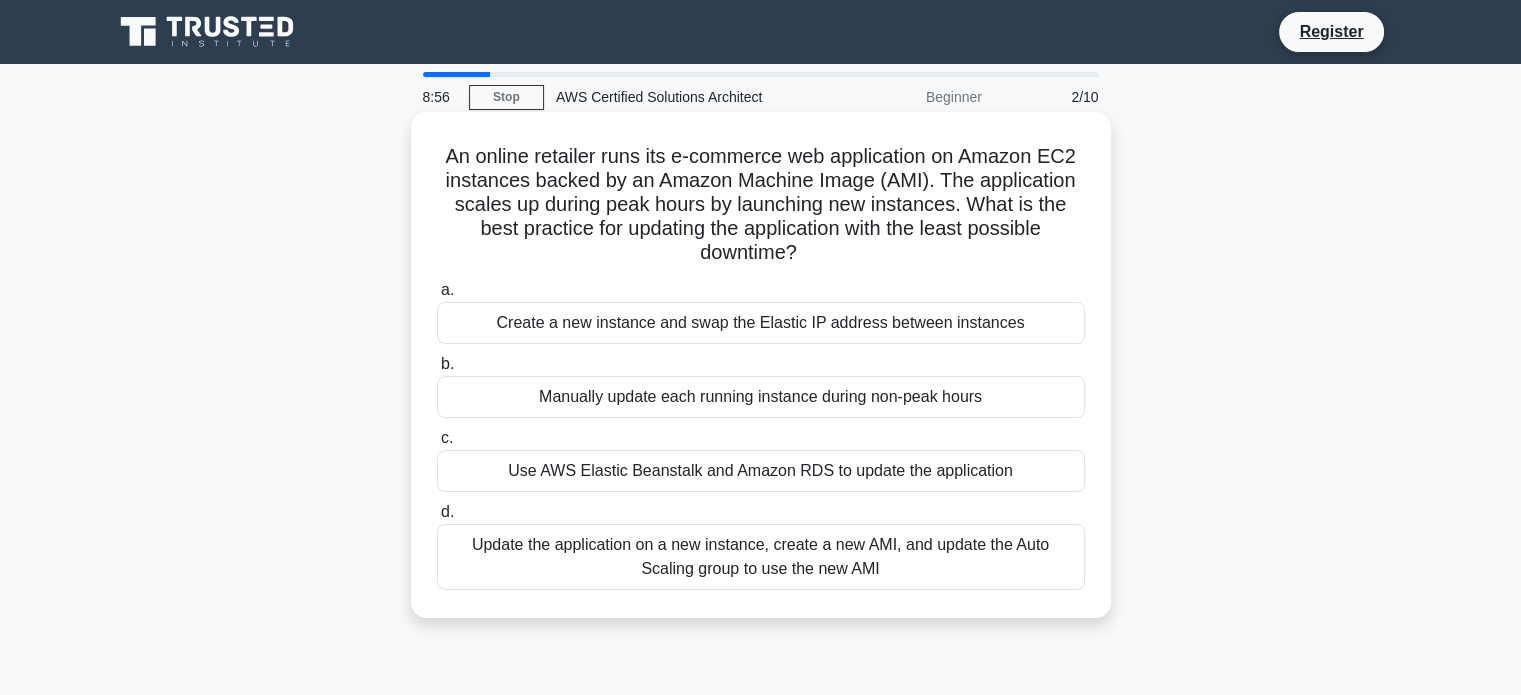 click on "Update the application on a new instance, create a new AMI, and update the Auto Scaling group to use the new AMI" at bounding box center (761, 557) 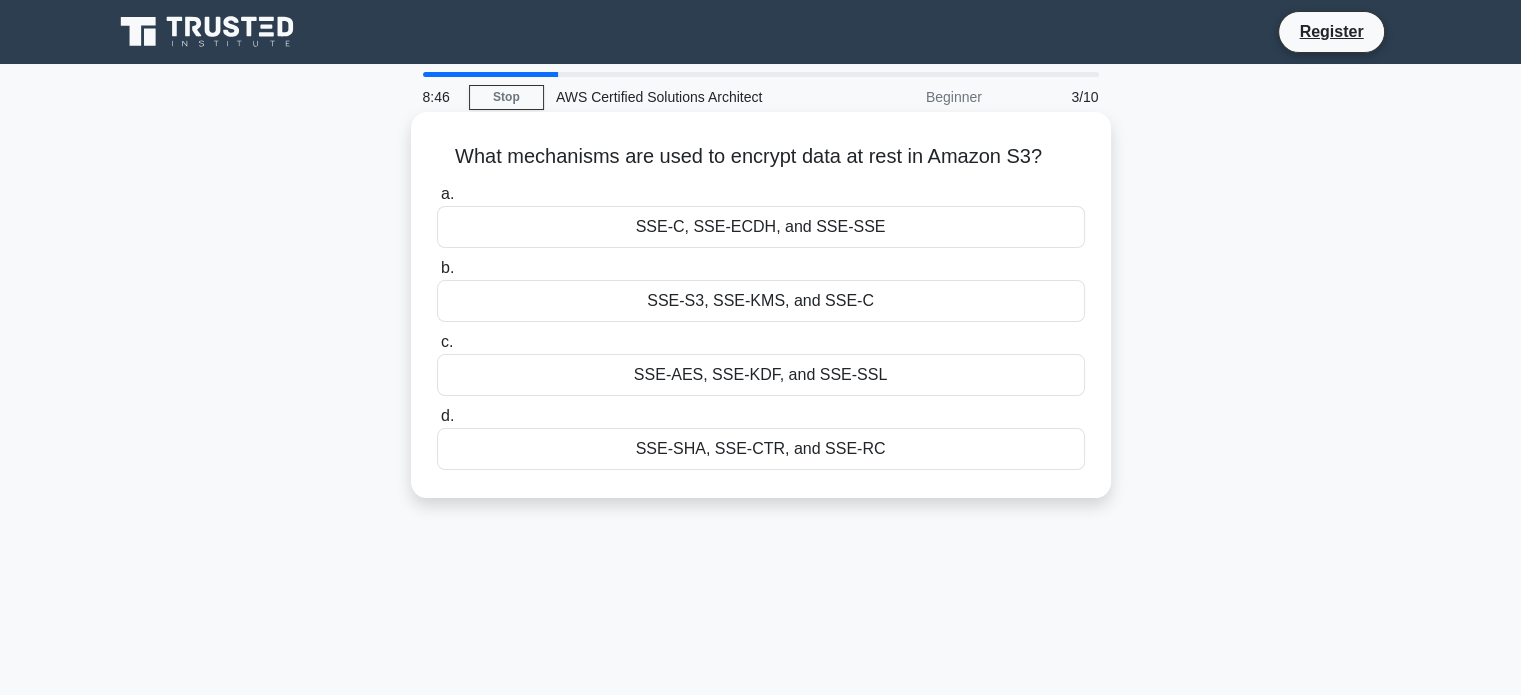 click on "SSE-S3, SSE-KMS, and SSE-C" at bounding box center [761, 301] 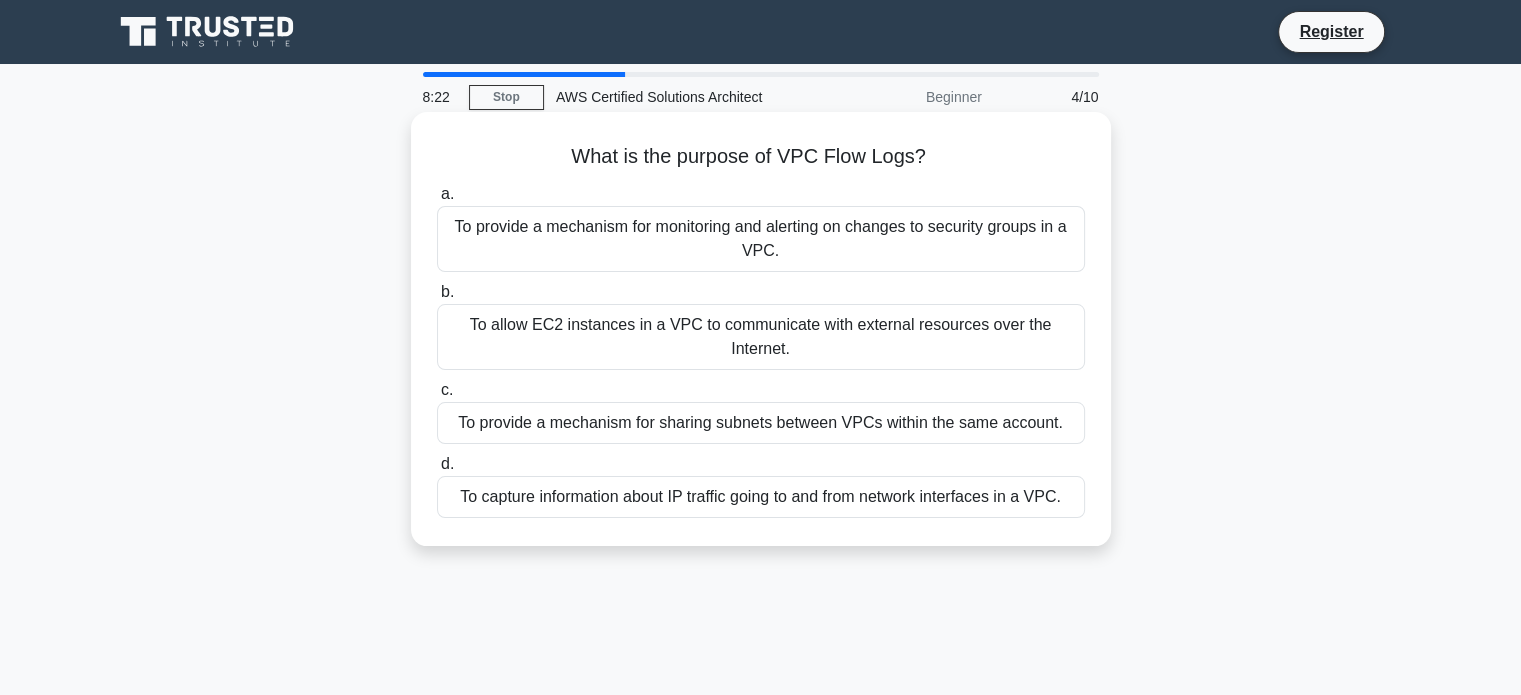 click on "To provide a mechanism for sharing subnets between VPCs within the same account." at bounding box center (761, 423) 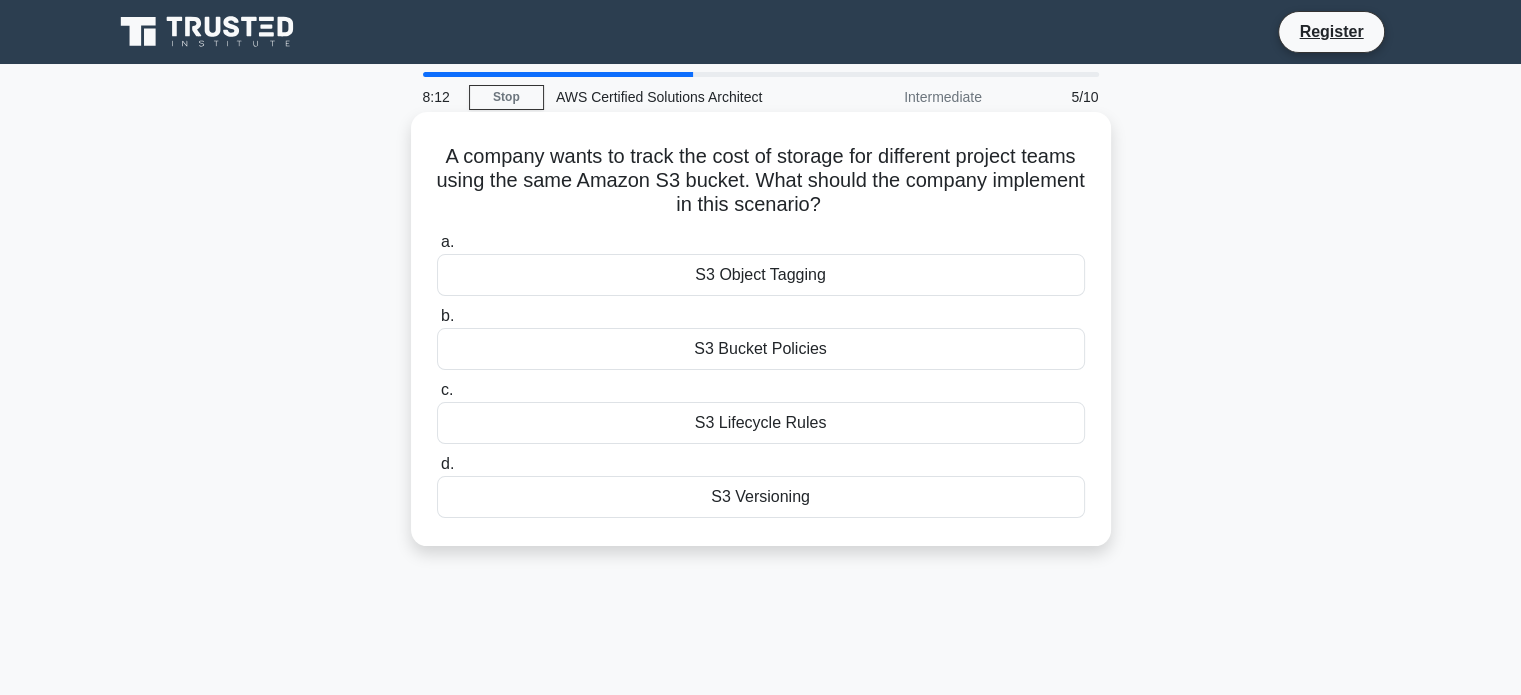 click on "S3 Object Tagging" at bounding box center (761, 275) 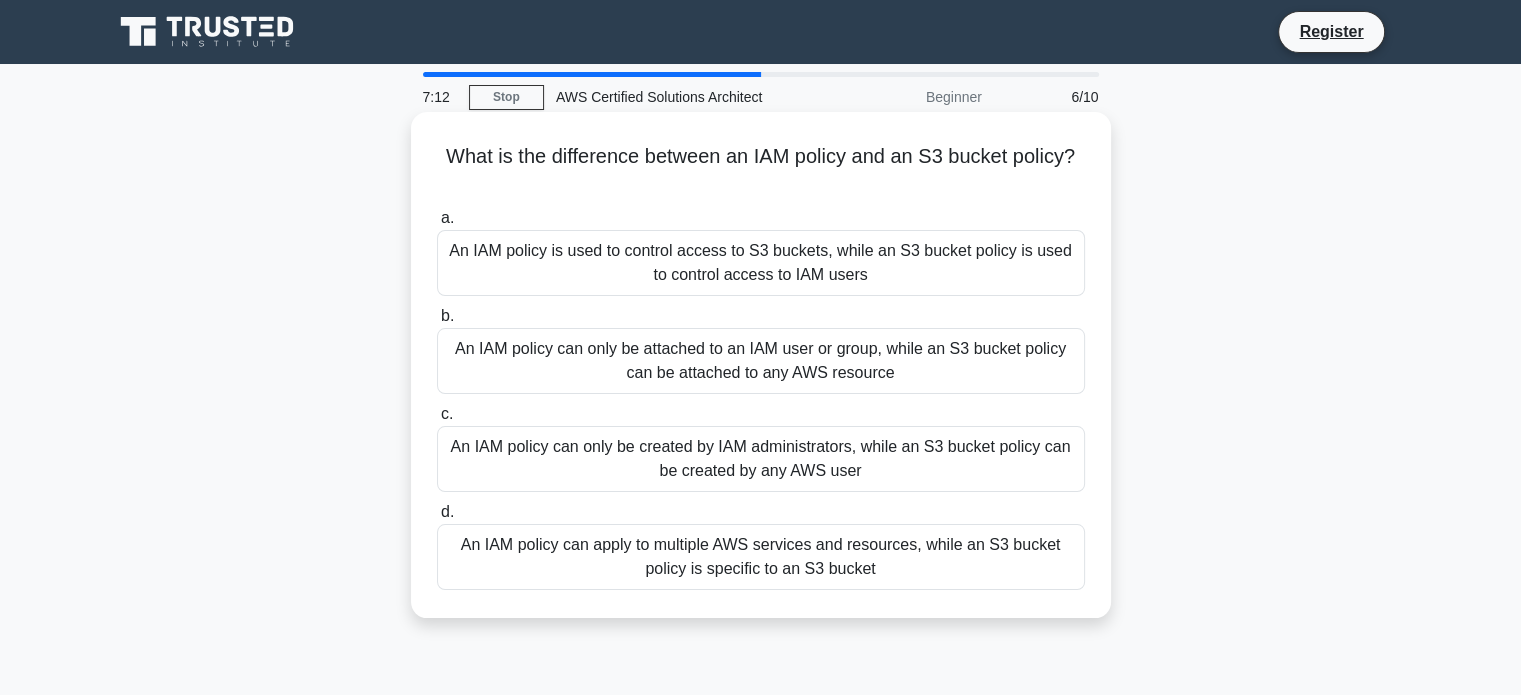 click on "An IAM policy can apply to multiple AWS services and resources, while an S3 bucket policy is specific to an S3 bucket" at bounding box center [761, 557] 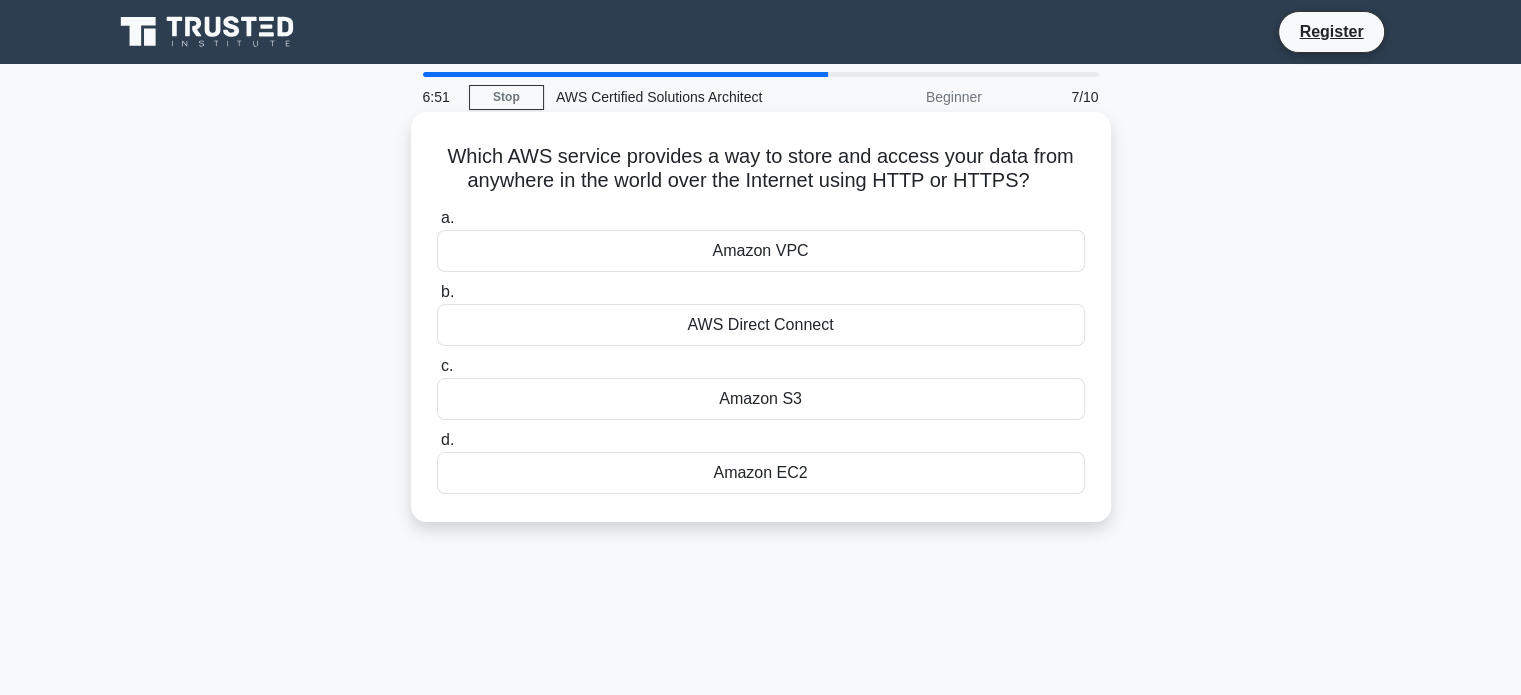 click on "Amazon EC2" at bounding box center [761, 473] 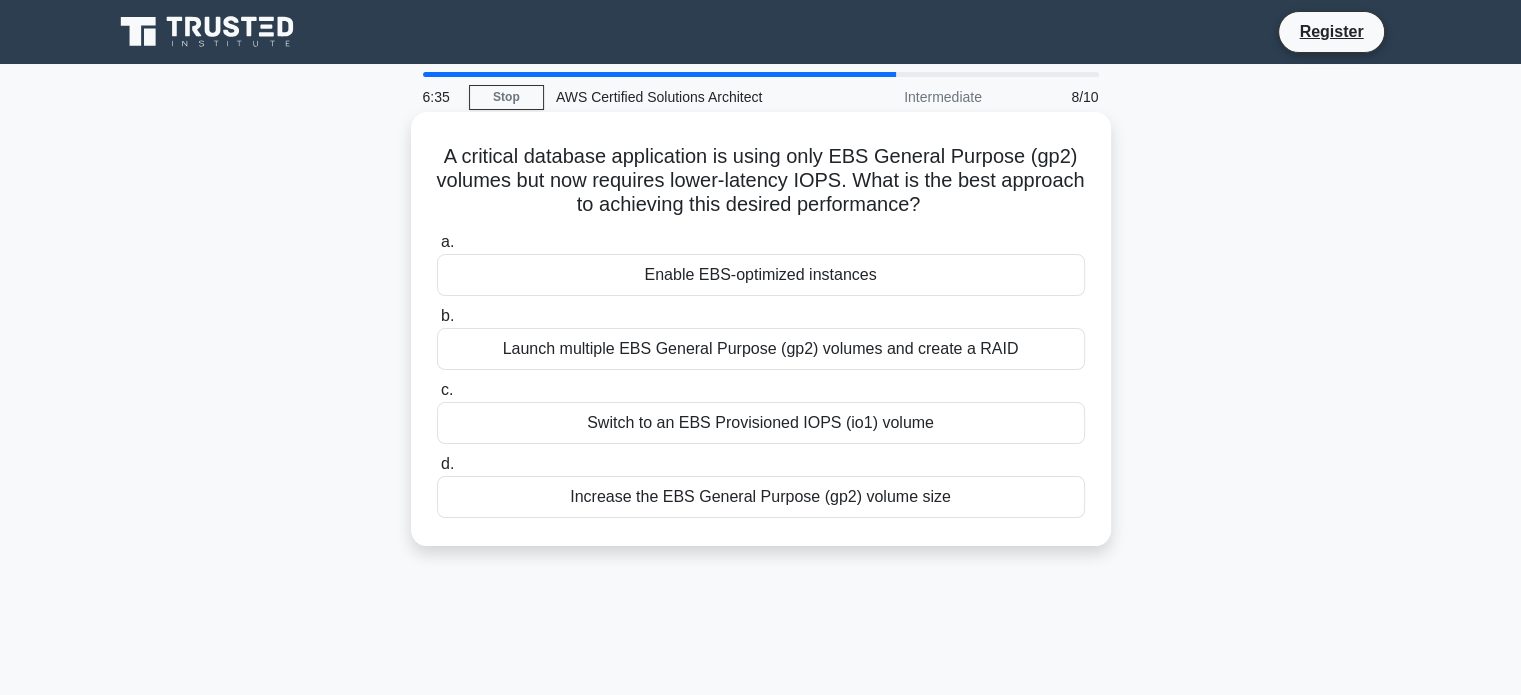 click on "Switch to an EBS Provisioned IOPS (io1) volume" at bounding box center [761, 423] 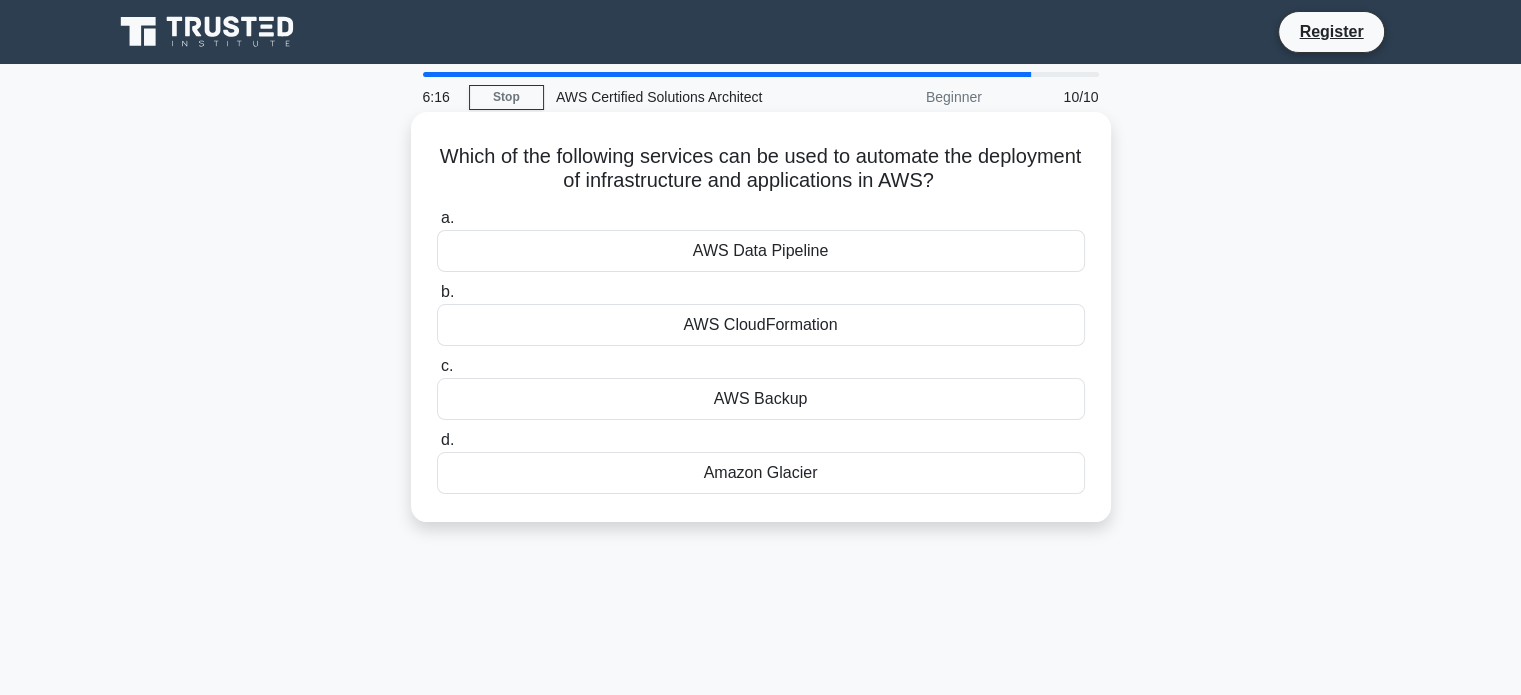 click on "AWS Data Pipeline" at bounding box center (761, 251) 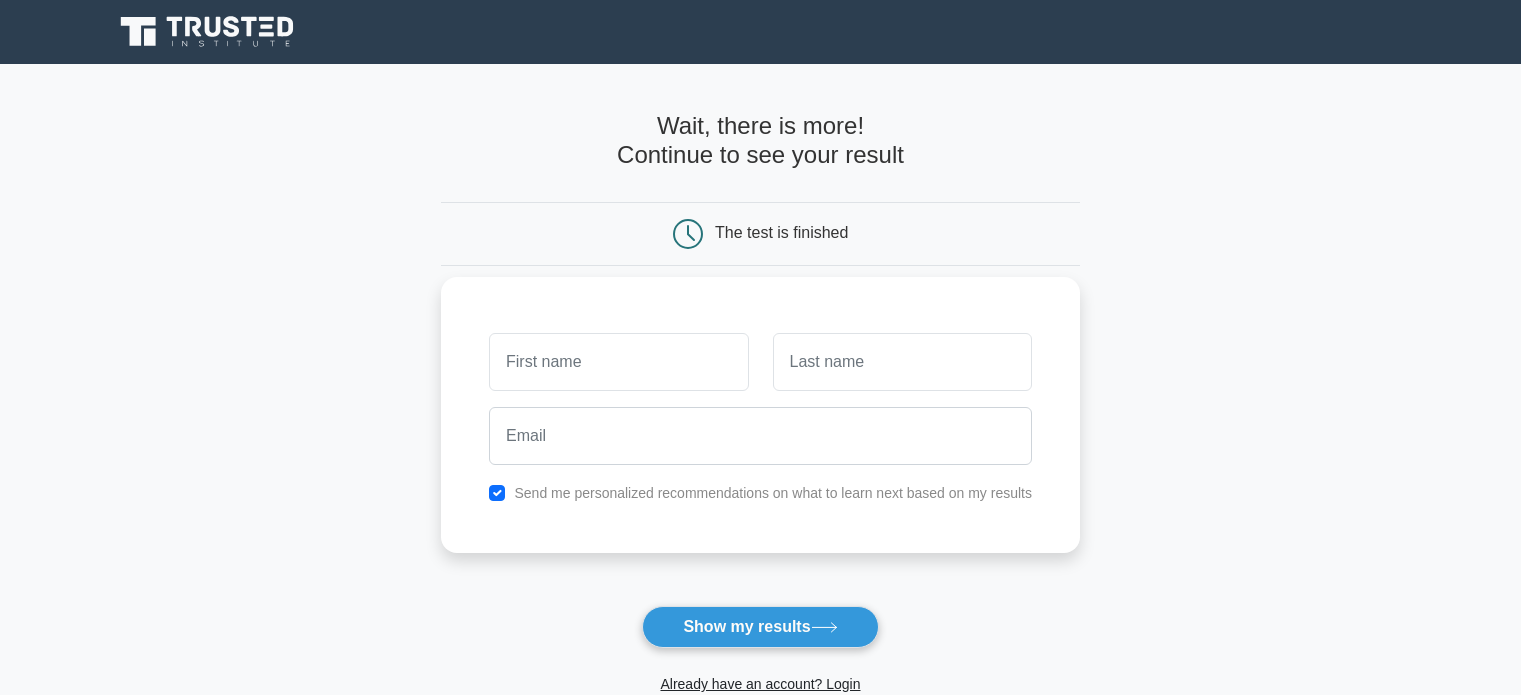scroll, scrollTop: 0, scrollLeft: 0, axis: both 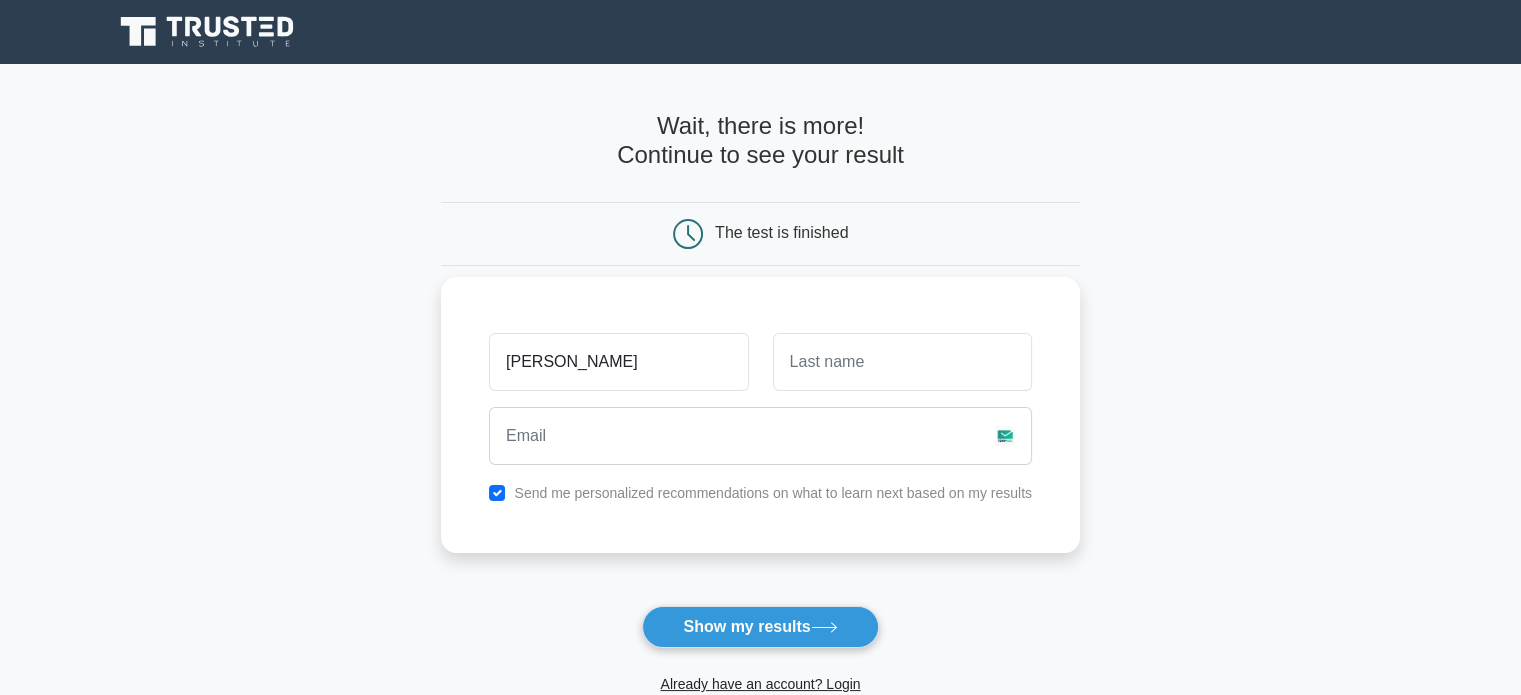 type on "[PERSON_NAME]" 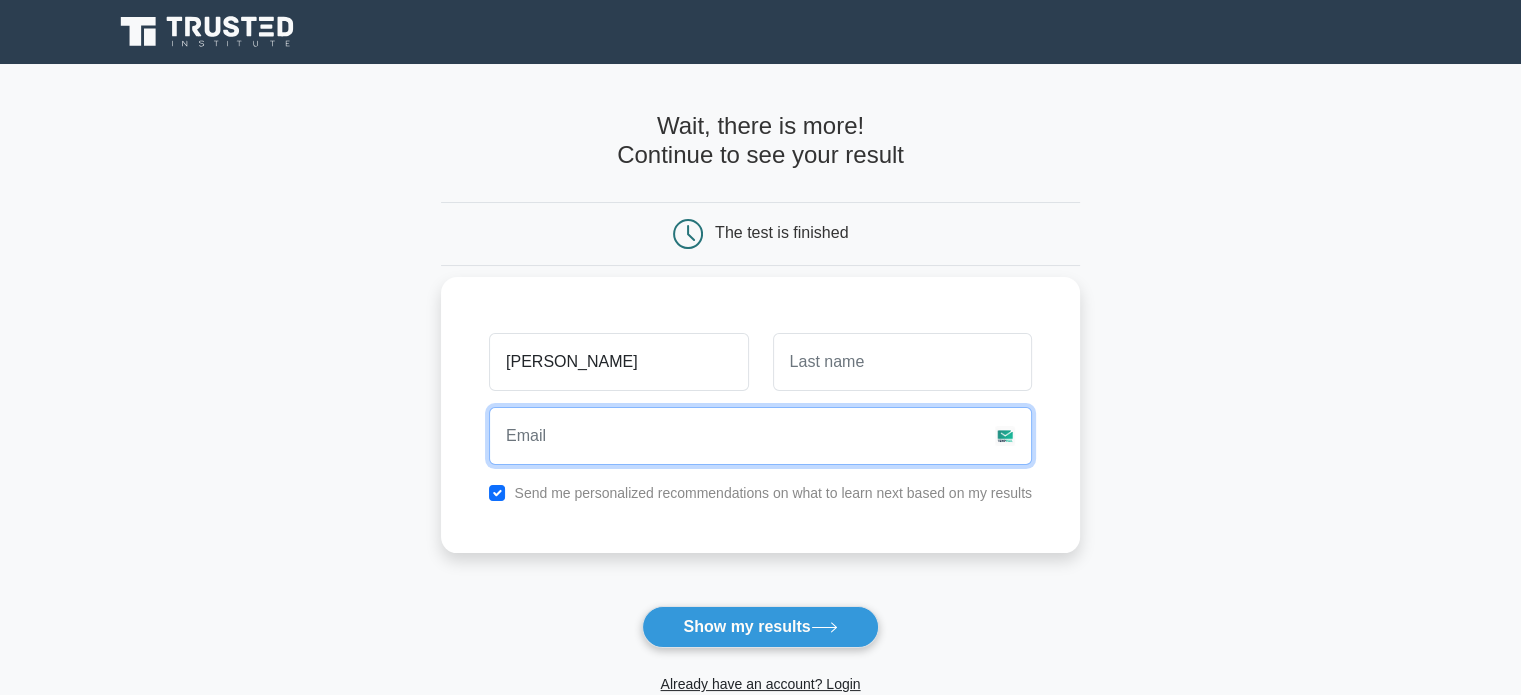 click at bounding box center (760, 436) 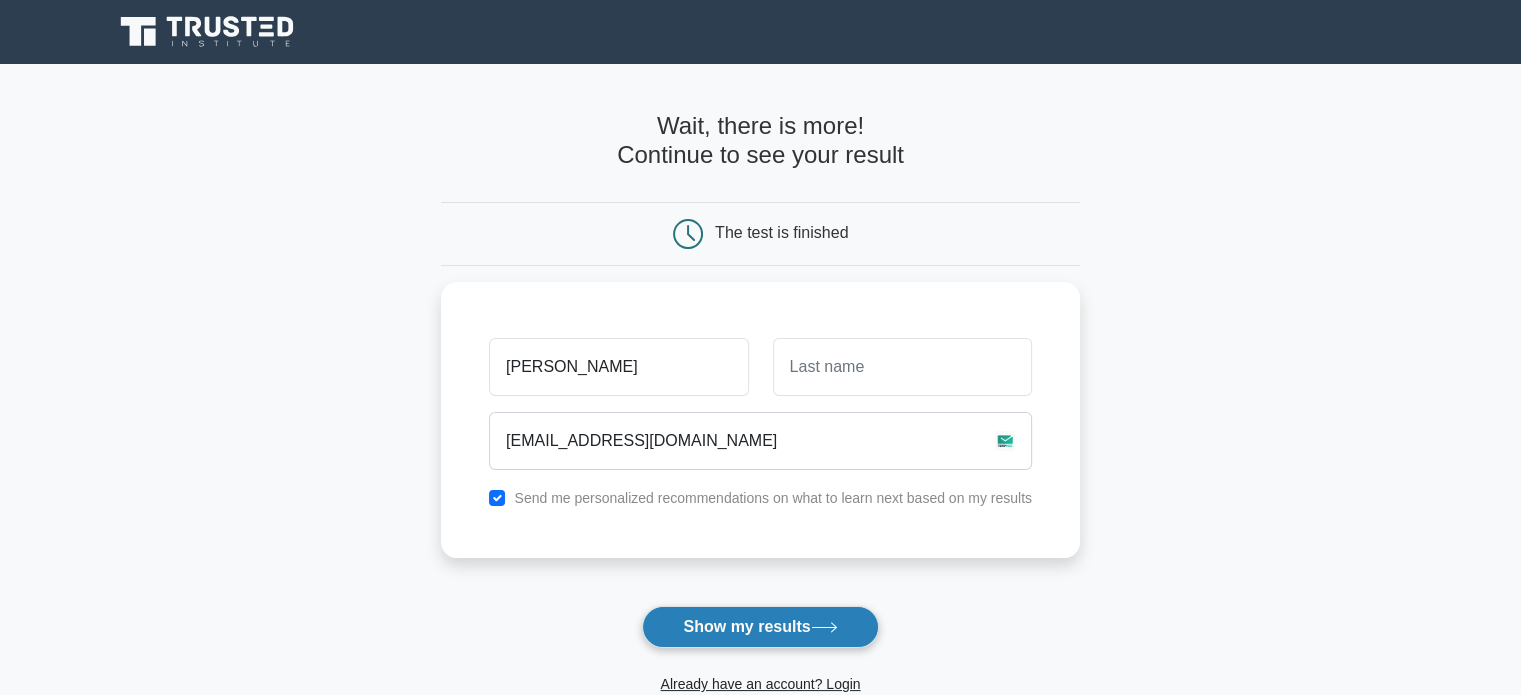 click on "Show my results" at bounding box center [760, 627] 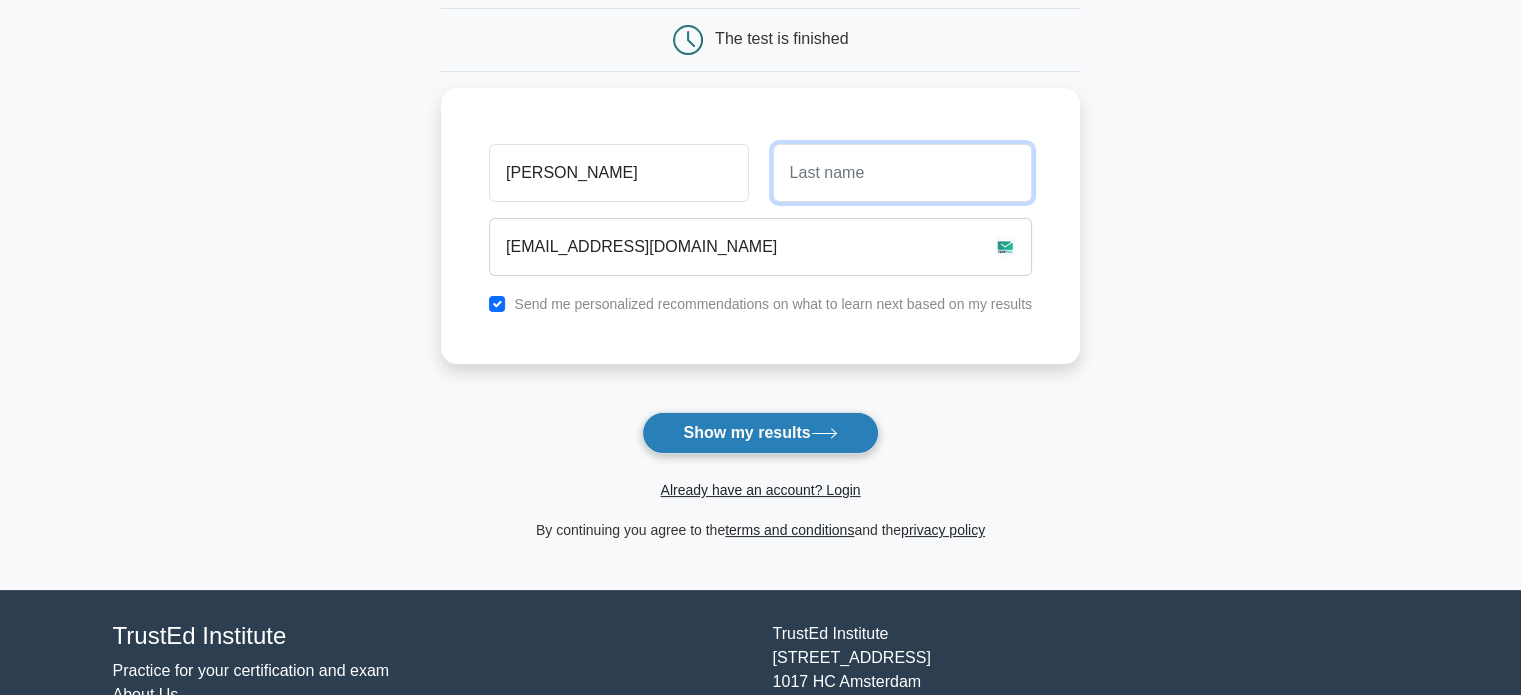 scroll, scrollTop: 204, scrollLeft: 0, axis: vertical 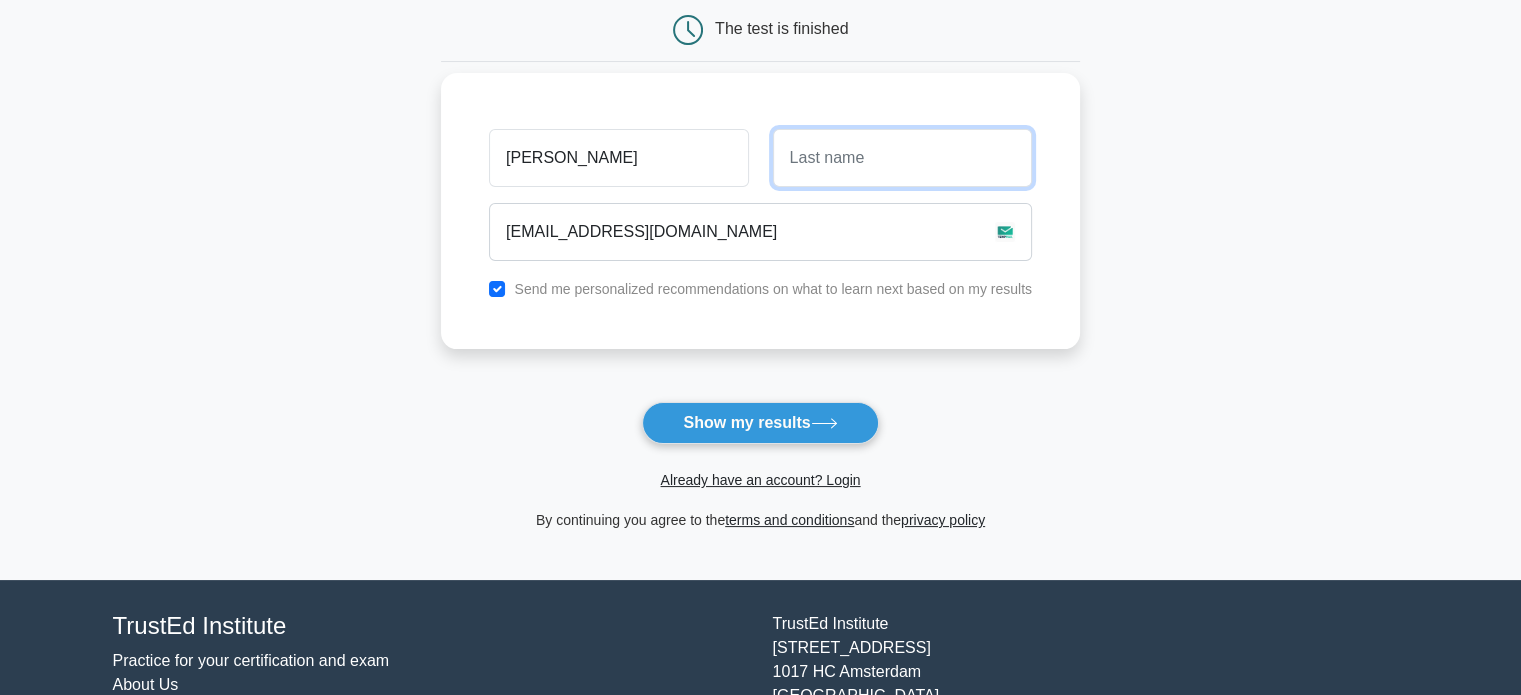 click at bounding box center [902, 158] 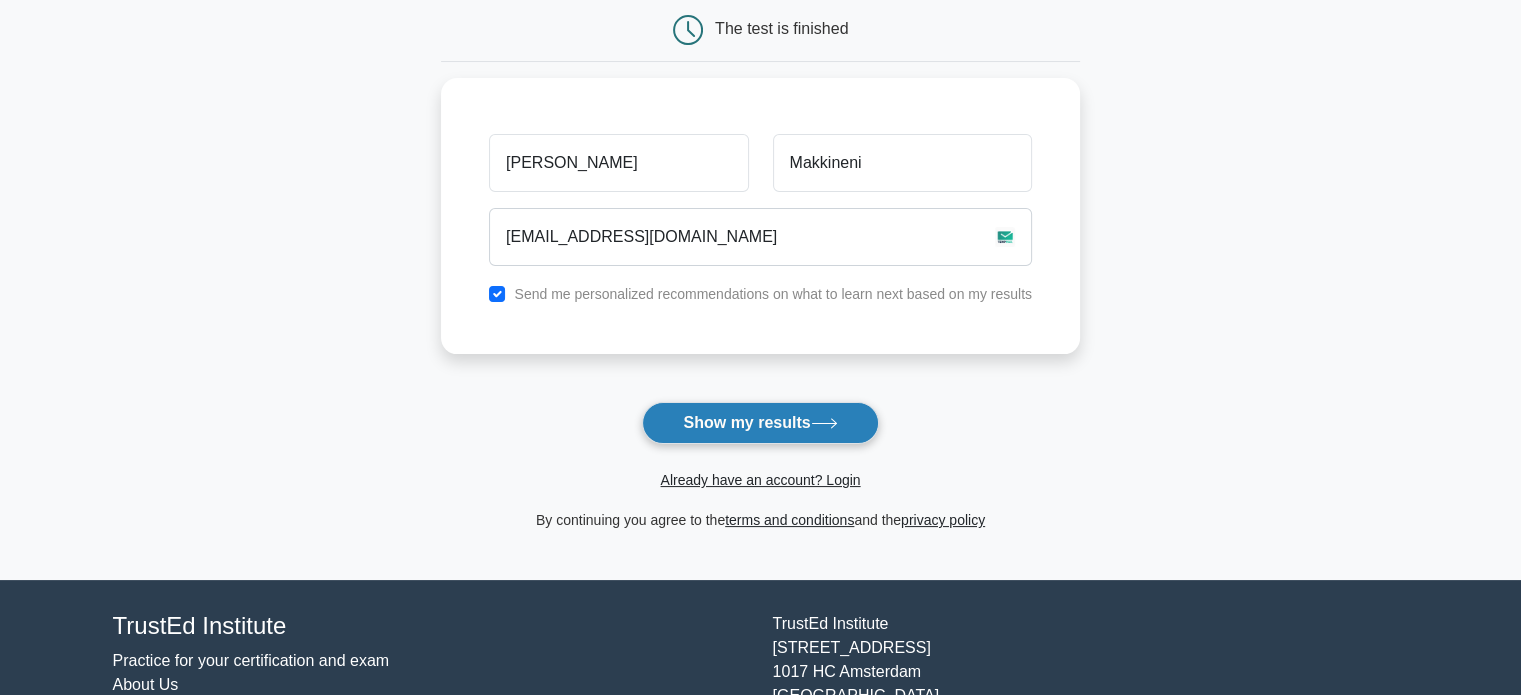 click on "Show my results" at bounding box center [760, 423] 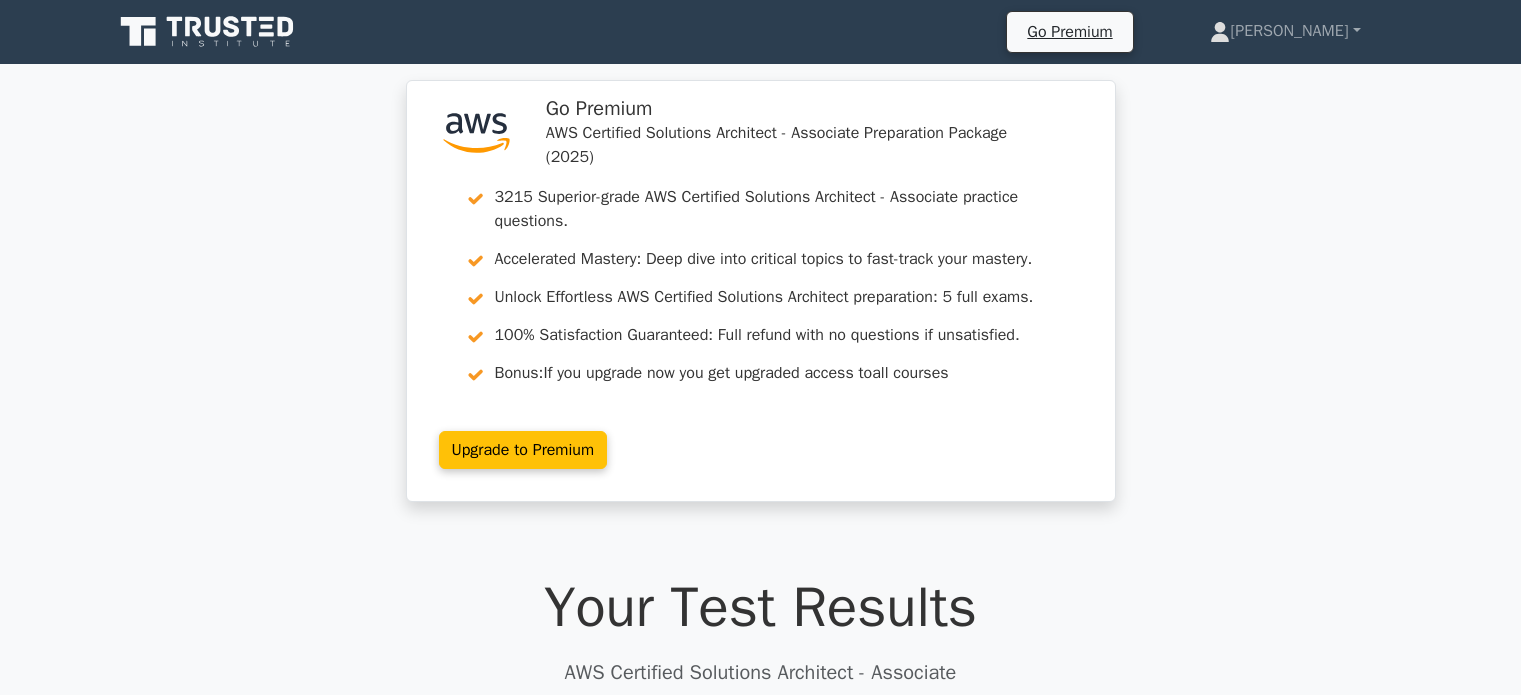 scroll, scrollTop: 0, scrollLeft: 0, axis: both 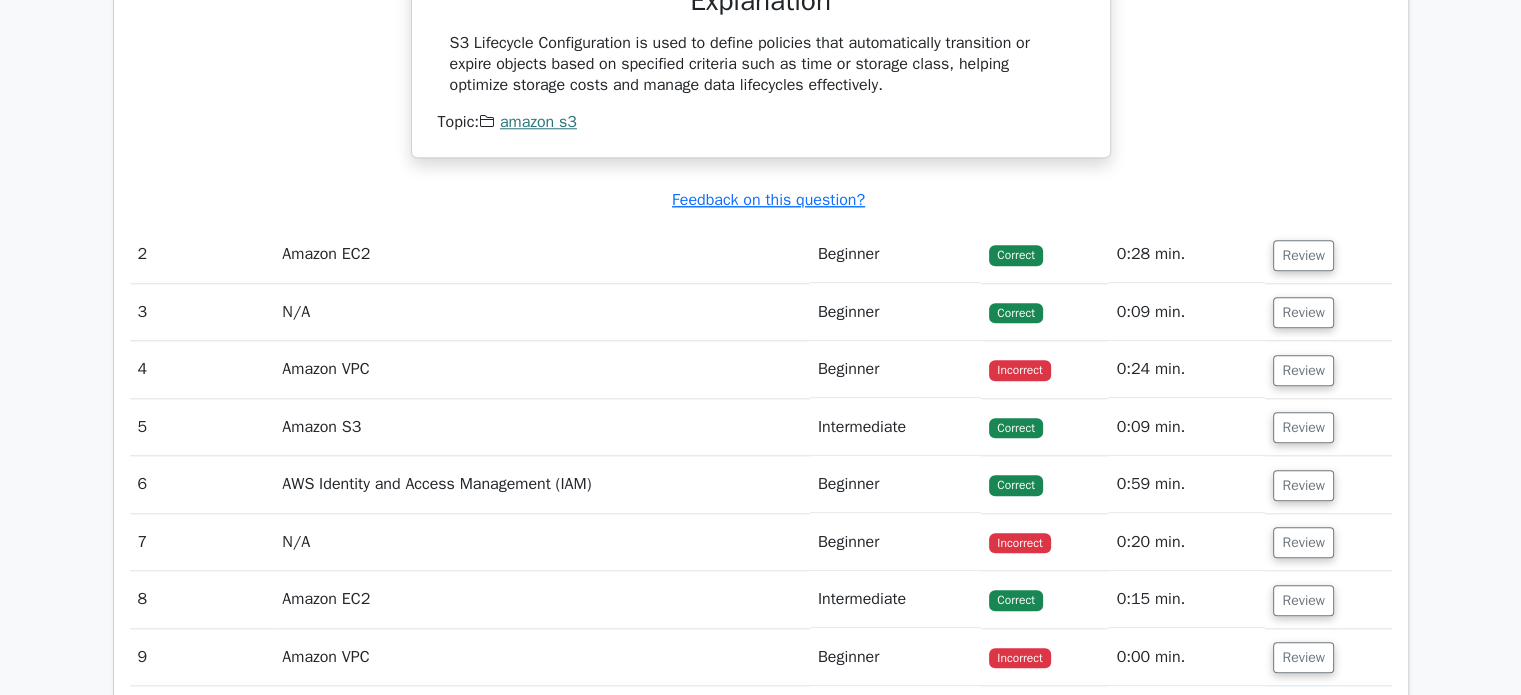 click on "Amazon VPC" at bounding box center (542, 369) 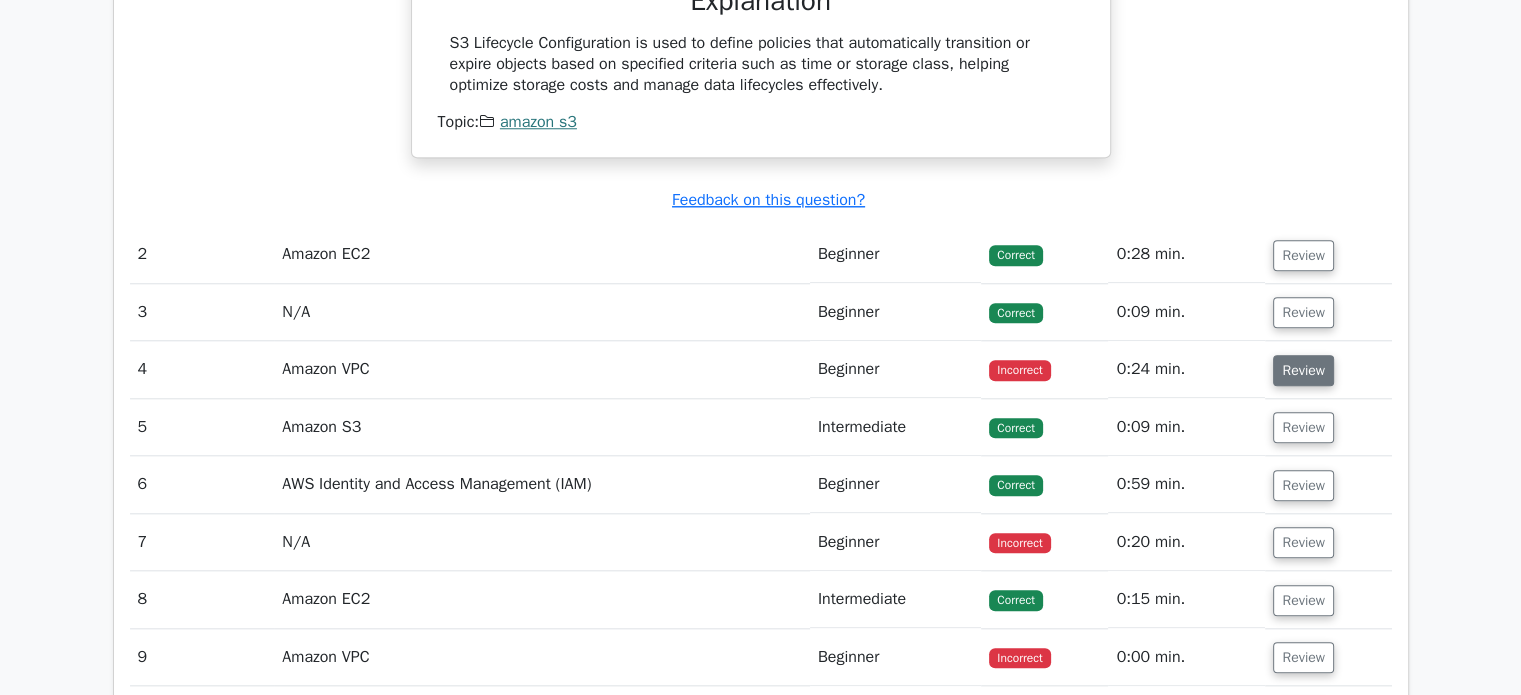 click on "Review" at bounding box center [1303, 370] 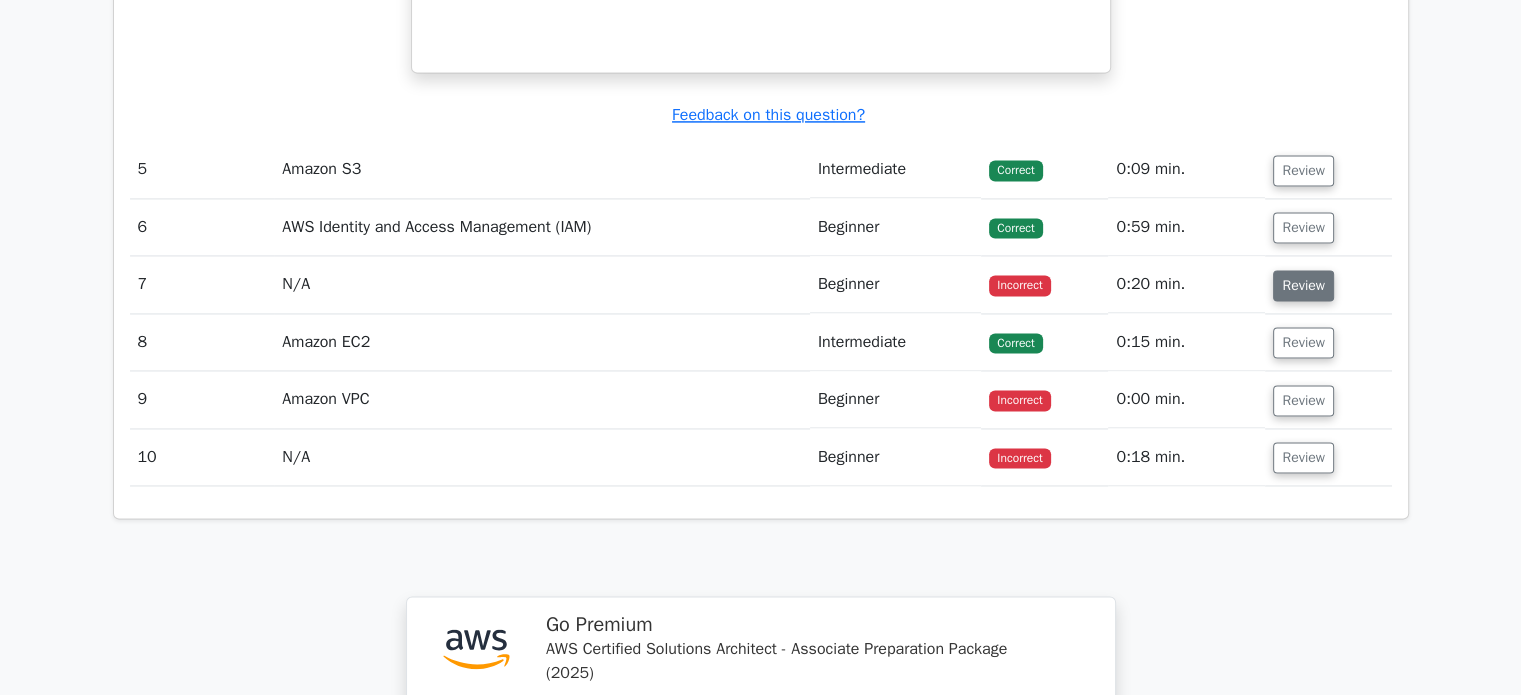 click on "Review" at bounding box center [1303, 285] 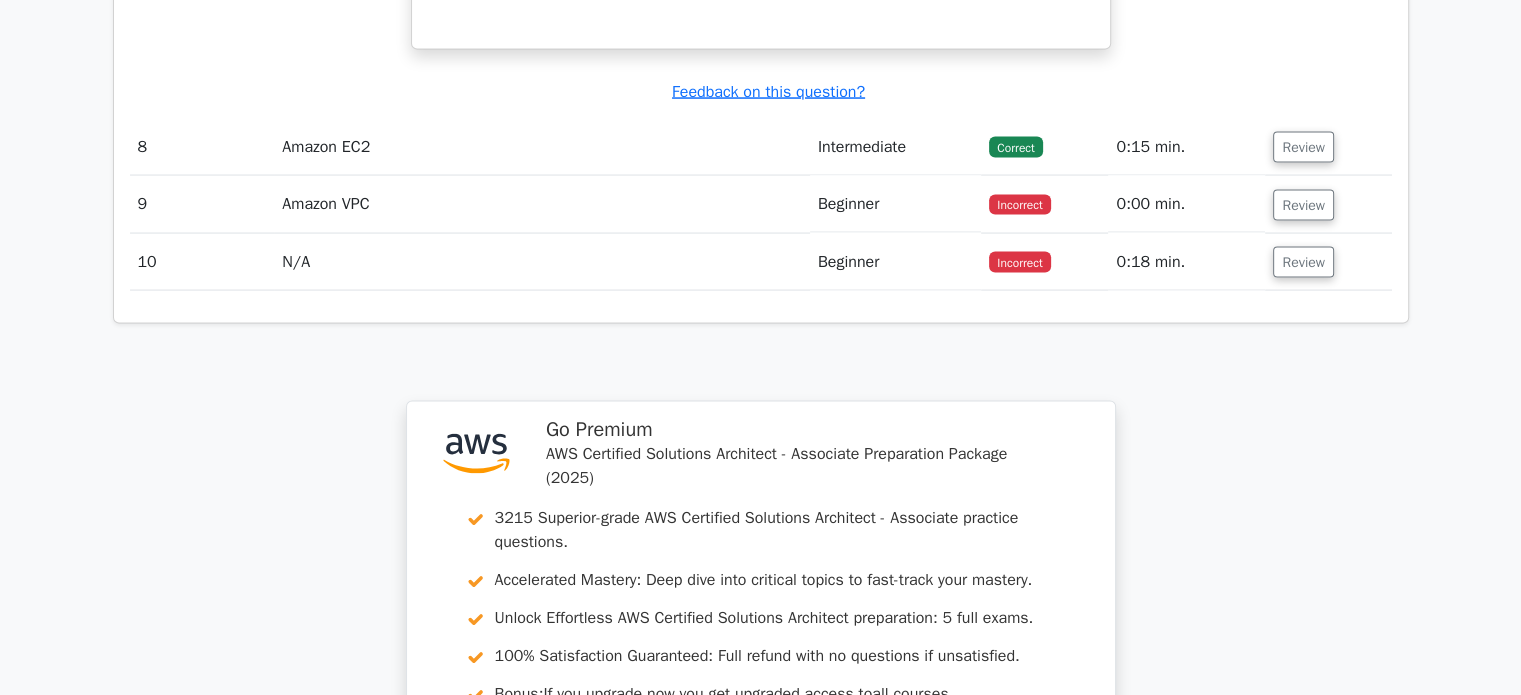 scroll, scrollTop: 3980, scrollLeft: 0, axis: vertical 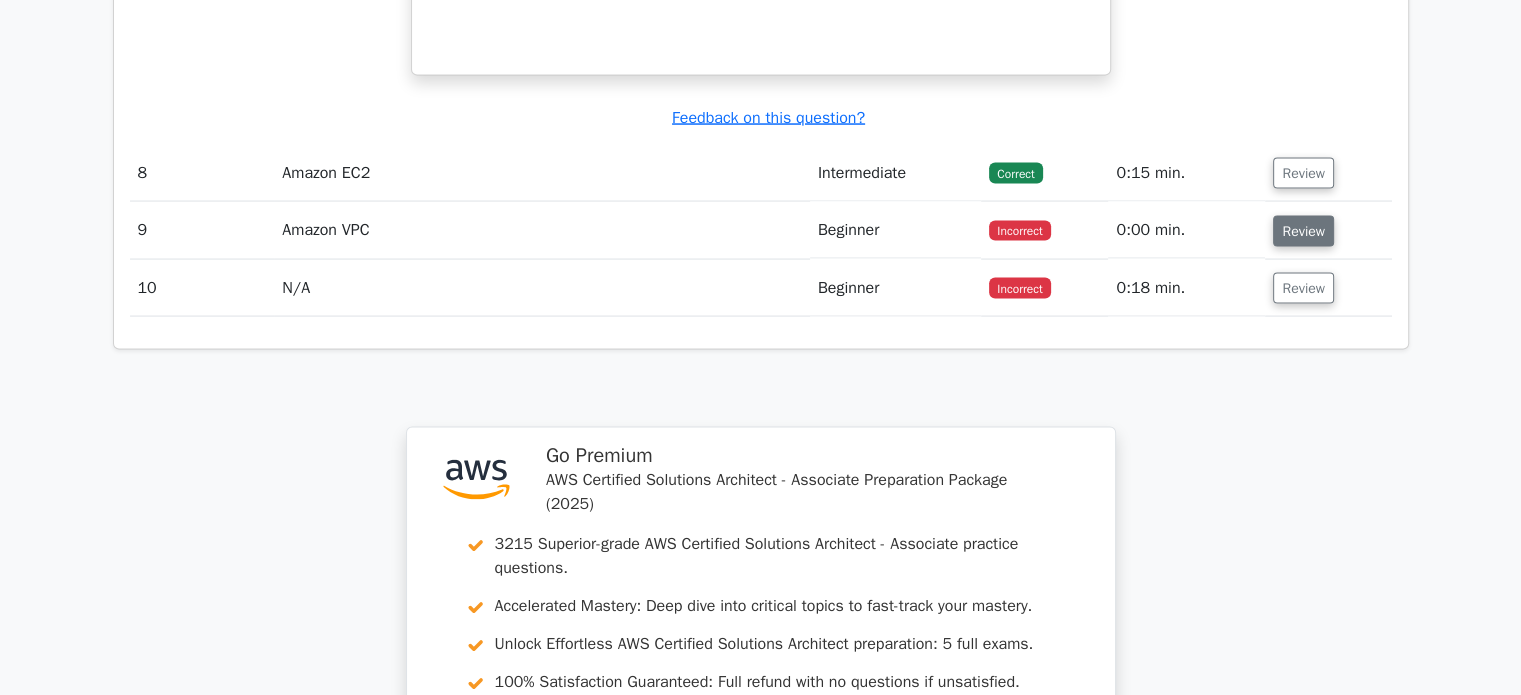click on "Review" at bounding box center [1303, 231] 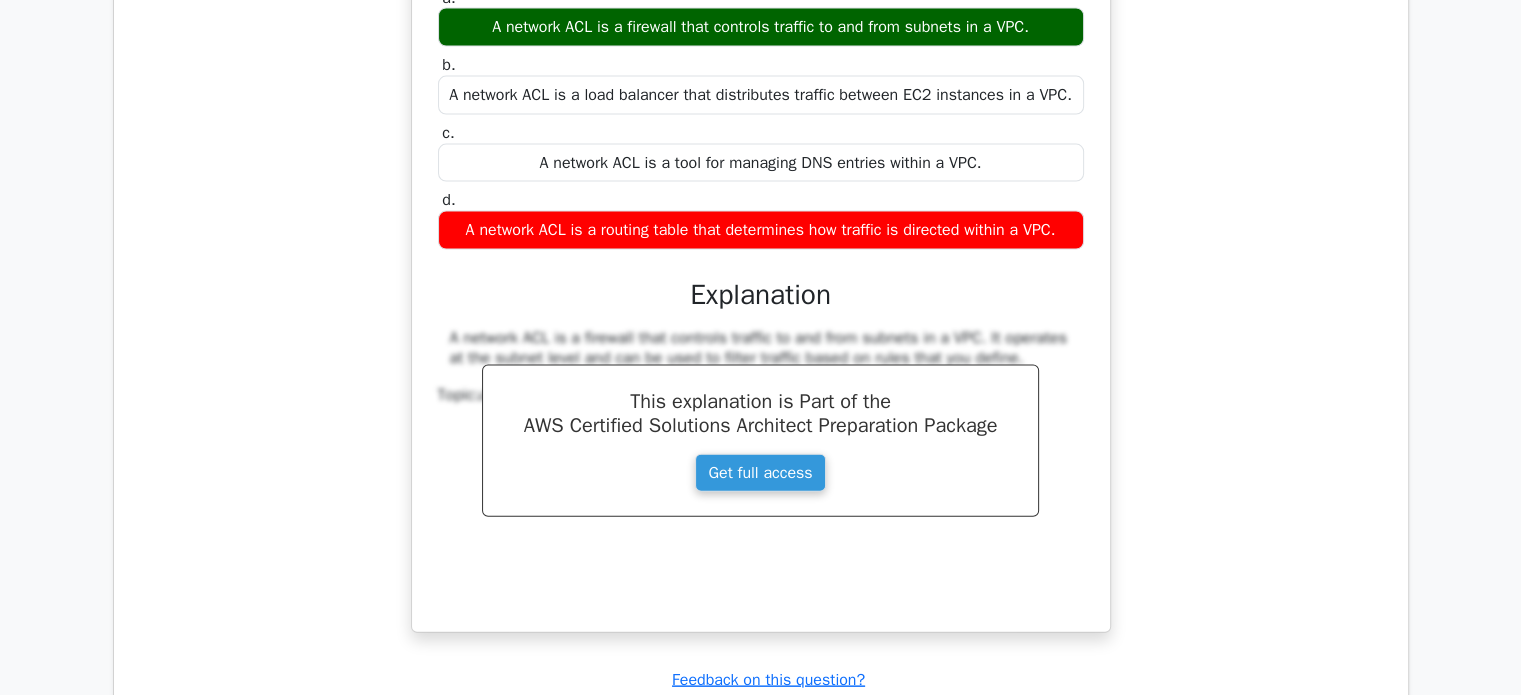 scroll, scrollTop: 4324, scrollLeft: 0, axis: vertical 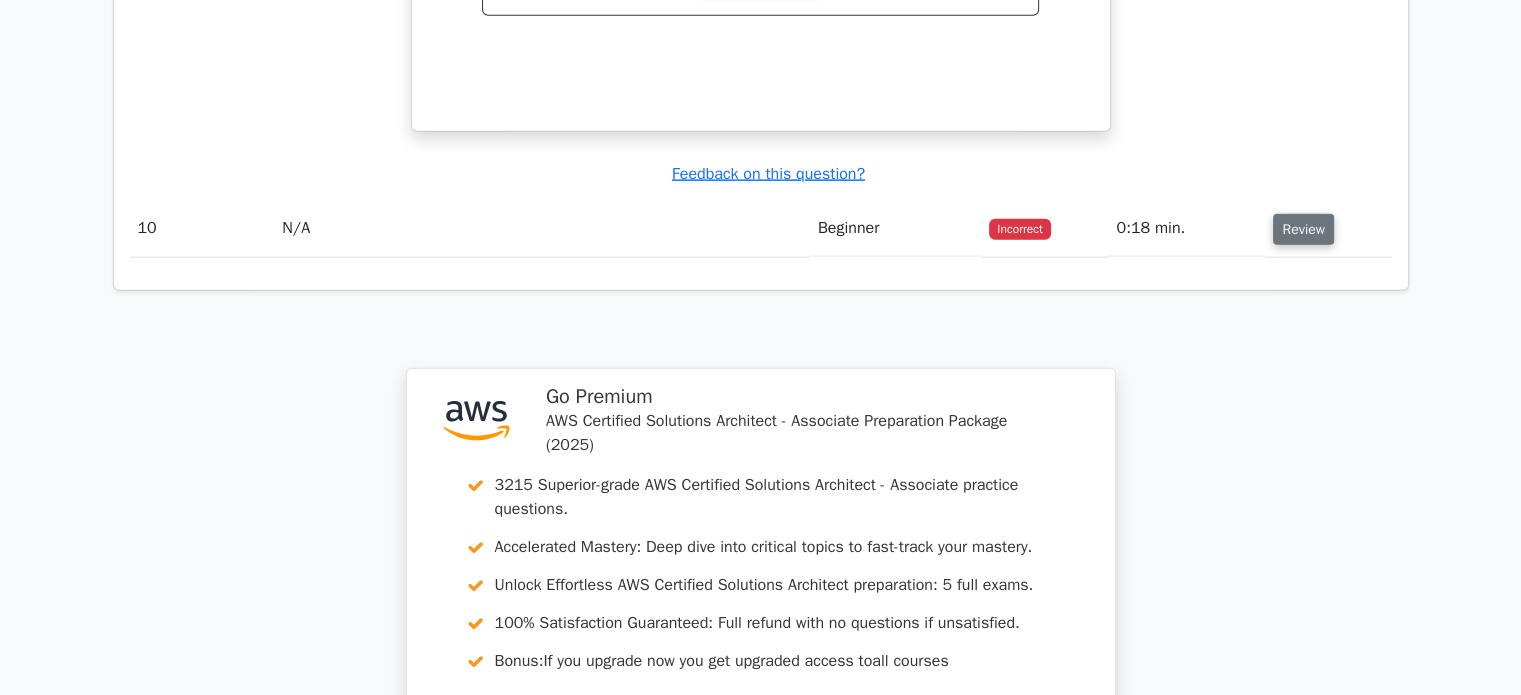 click on "Review" at bounding box center [1303, 229] 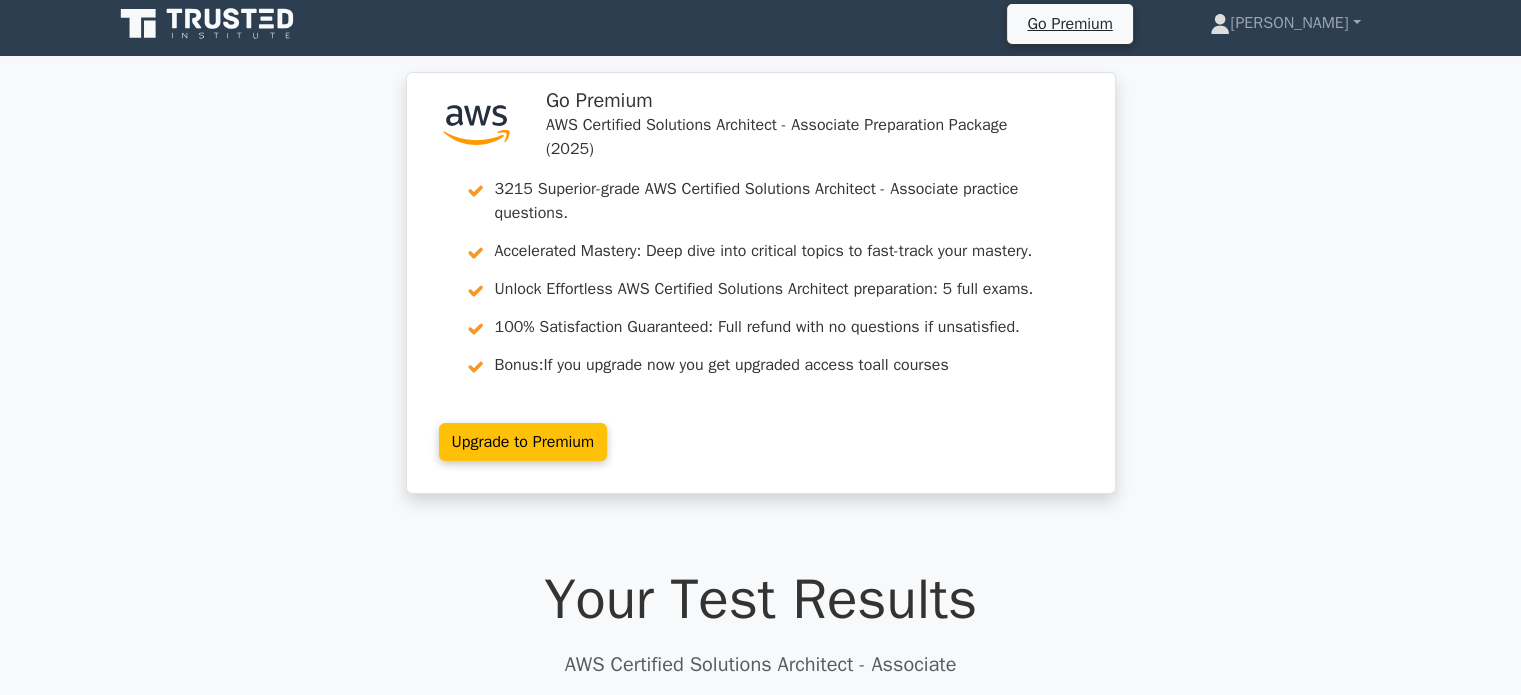scroll, scrollTop: 0, scrollLeft: 0, axis: both 